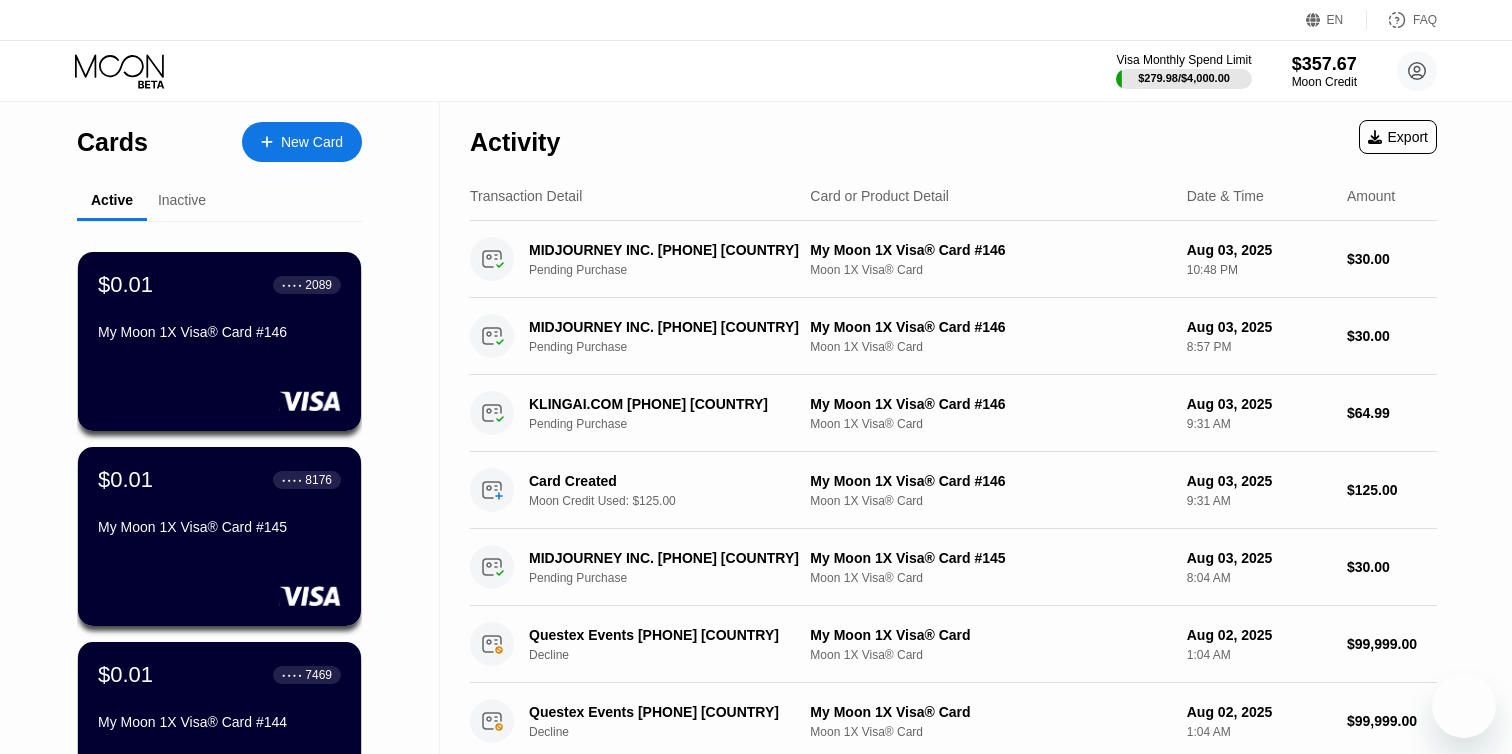 scroll, scrollTop: 0, scrollLeft: 0, axis: both 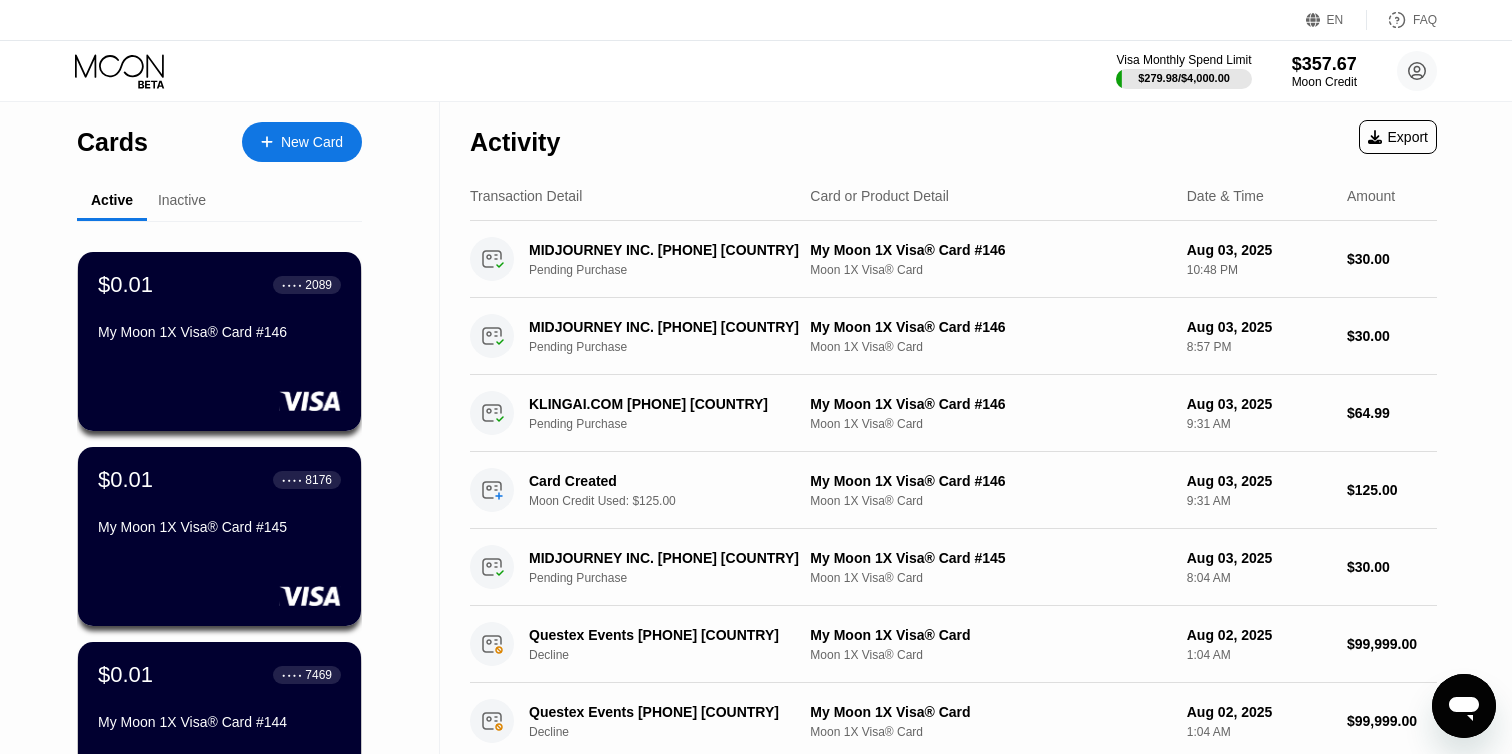 click on "Visa Monthly Spend Limit $279.98 / $4,000.00 $357.67 Moon Credit Dt Dt [EMAIL]  Home Settings Support Careers About Us Log out Privacy policy Terms" at bounding box center (756, 71) 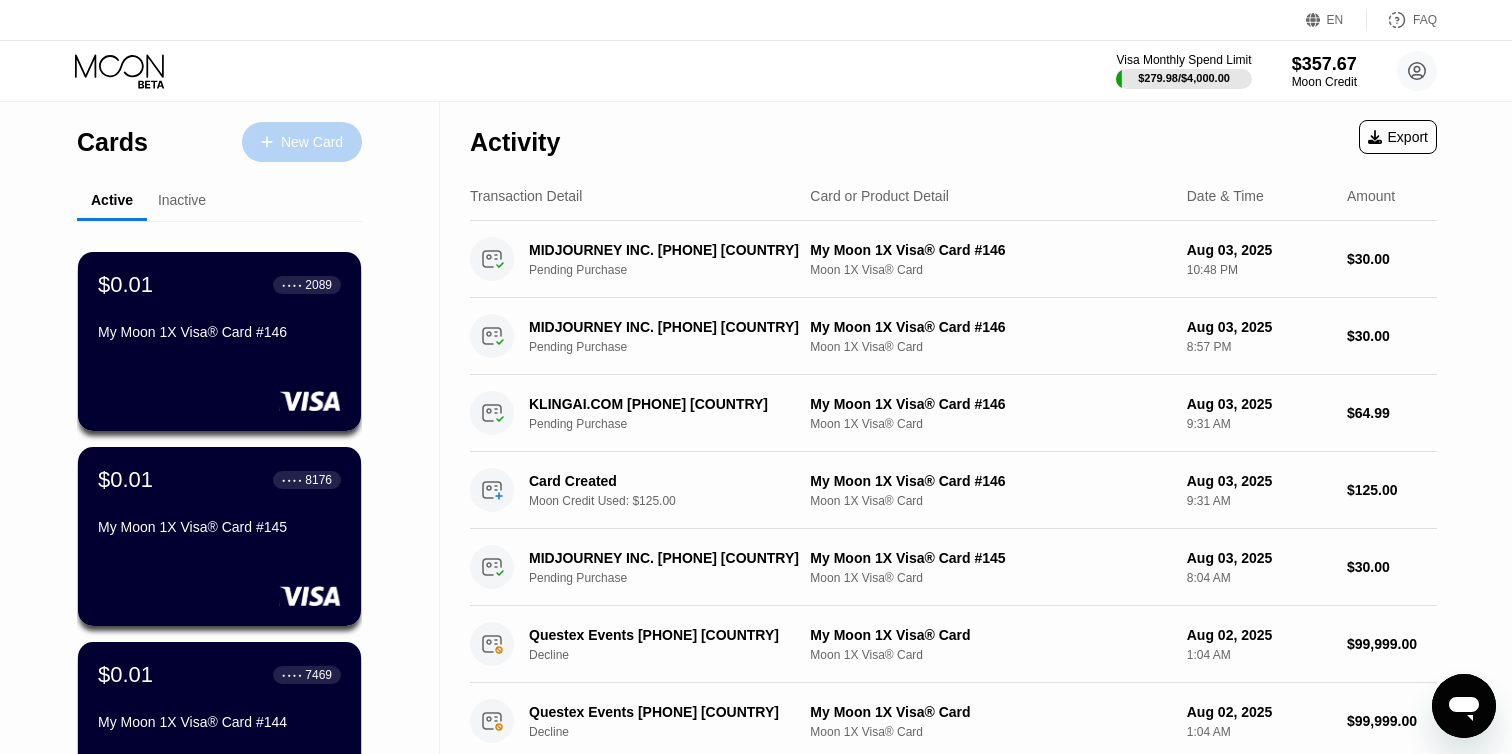 click on "New Card" at bounding box center [312, 142] 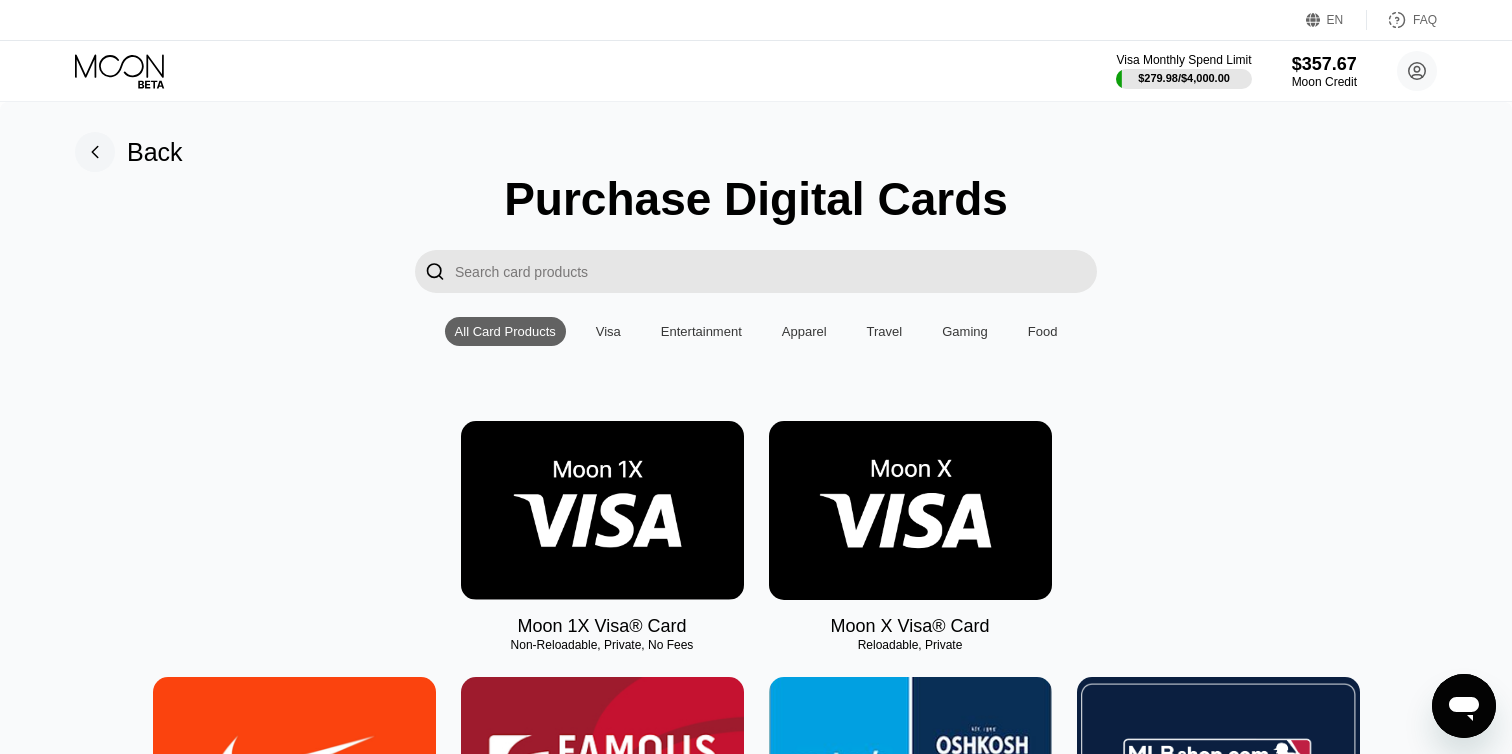 click at bounding box center (602, 510) 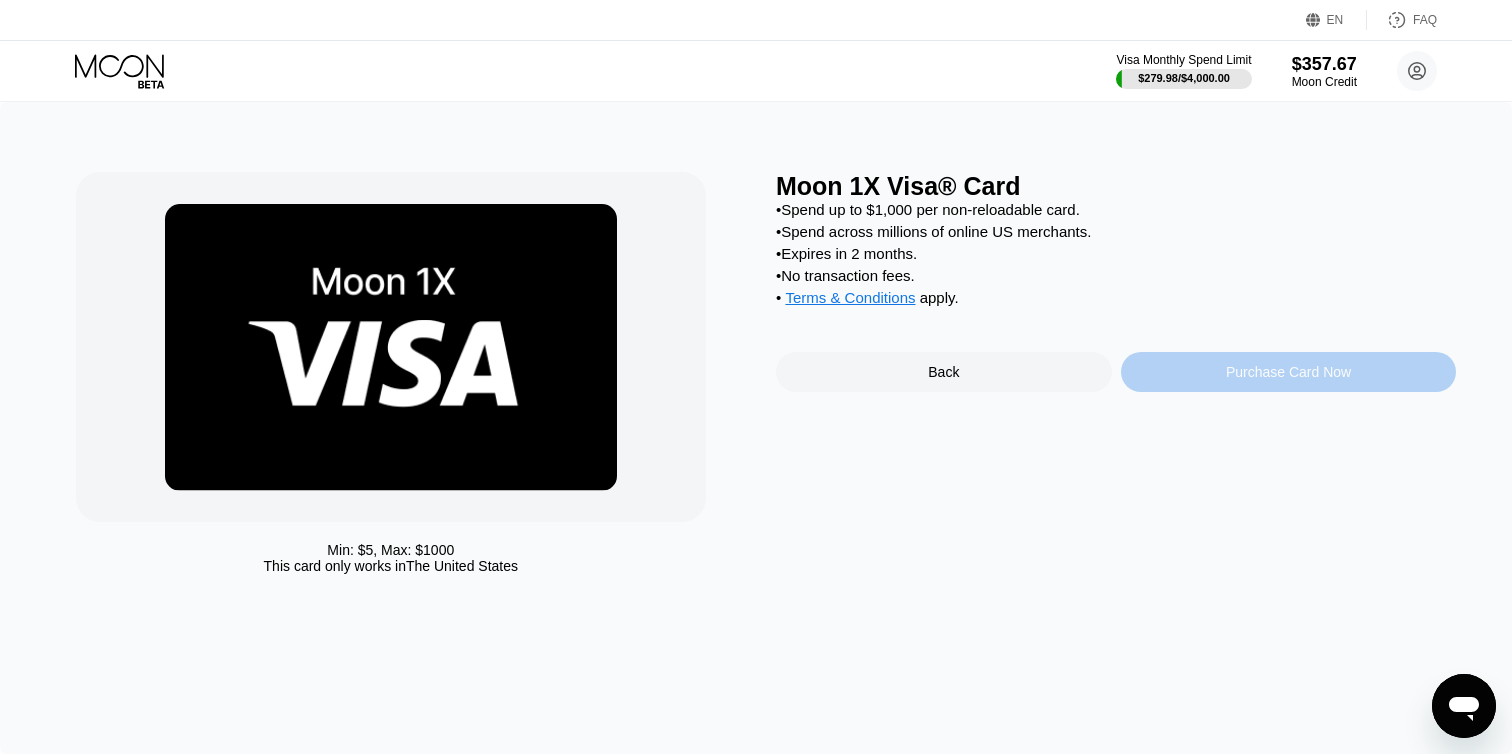 click on "Purchase Card Now" at bounding box center [1289, 372] 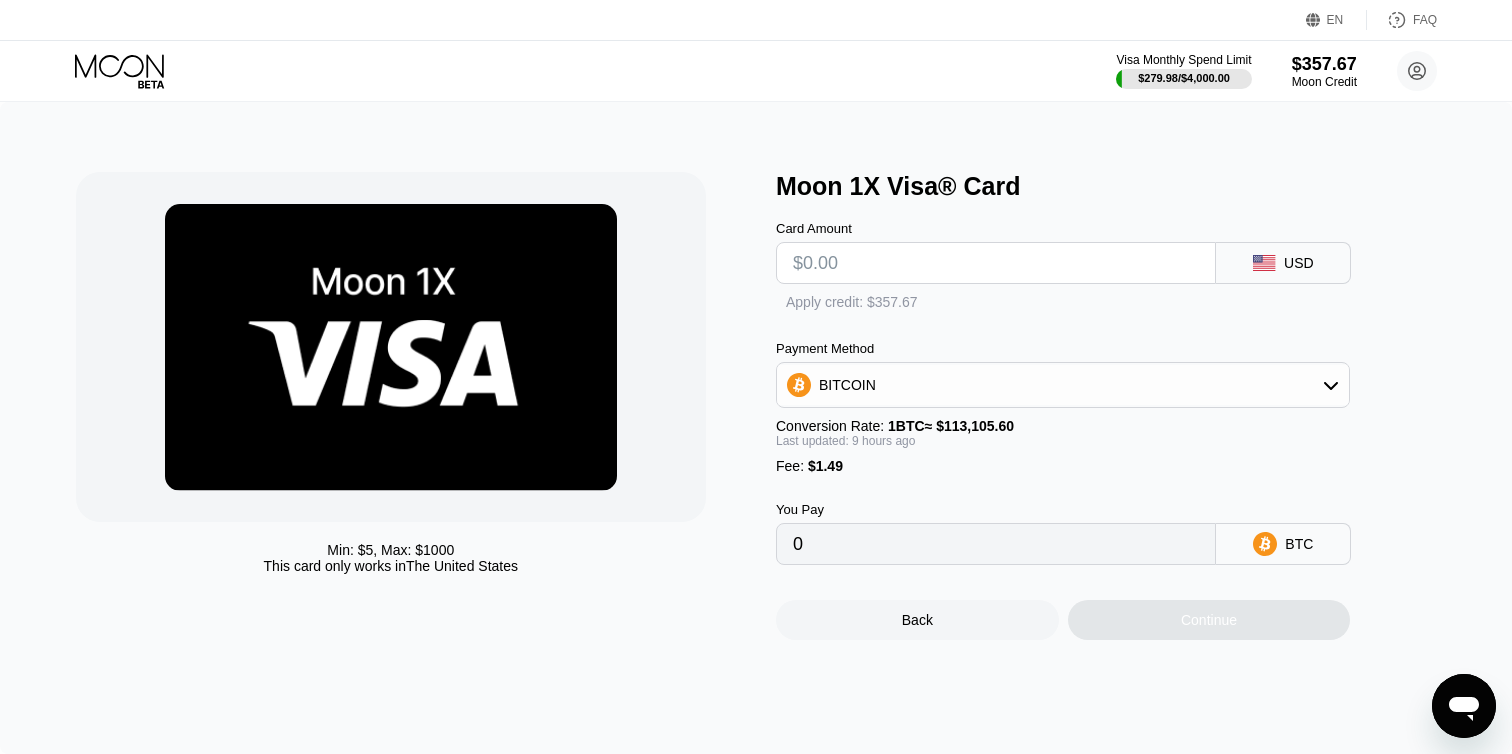 click at bounding box center [996, 263] 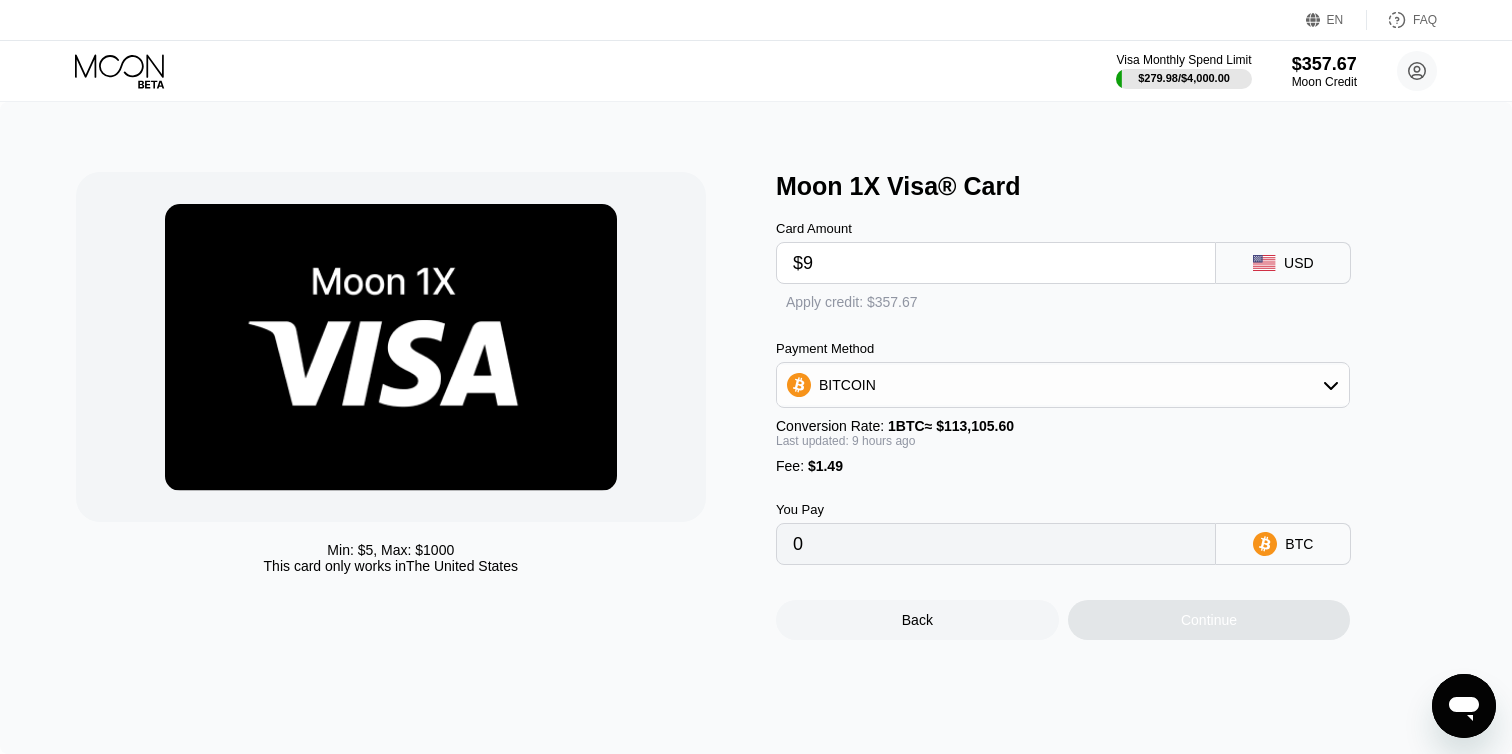 type on "0.00009228" 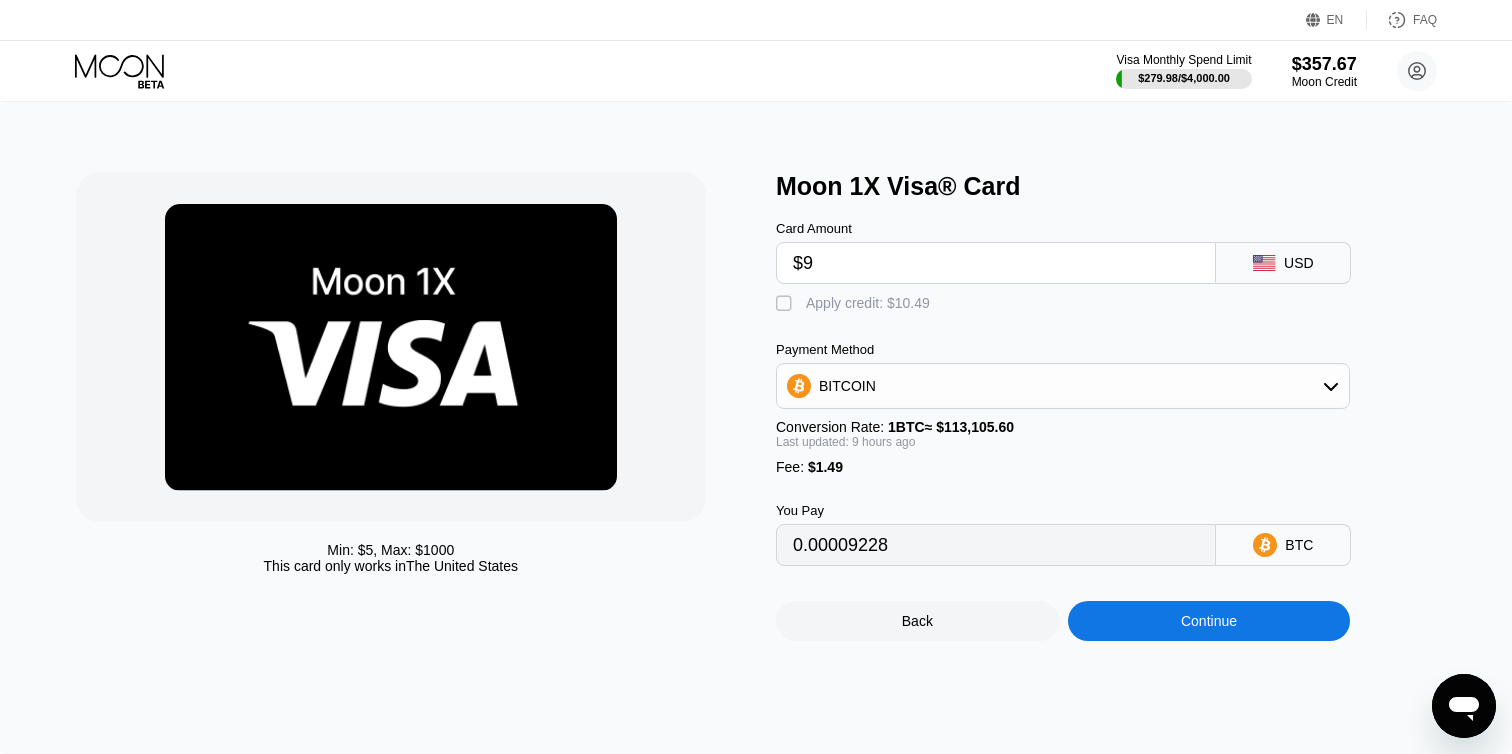 type on "$95" 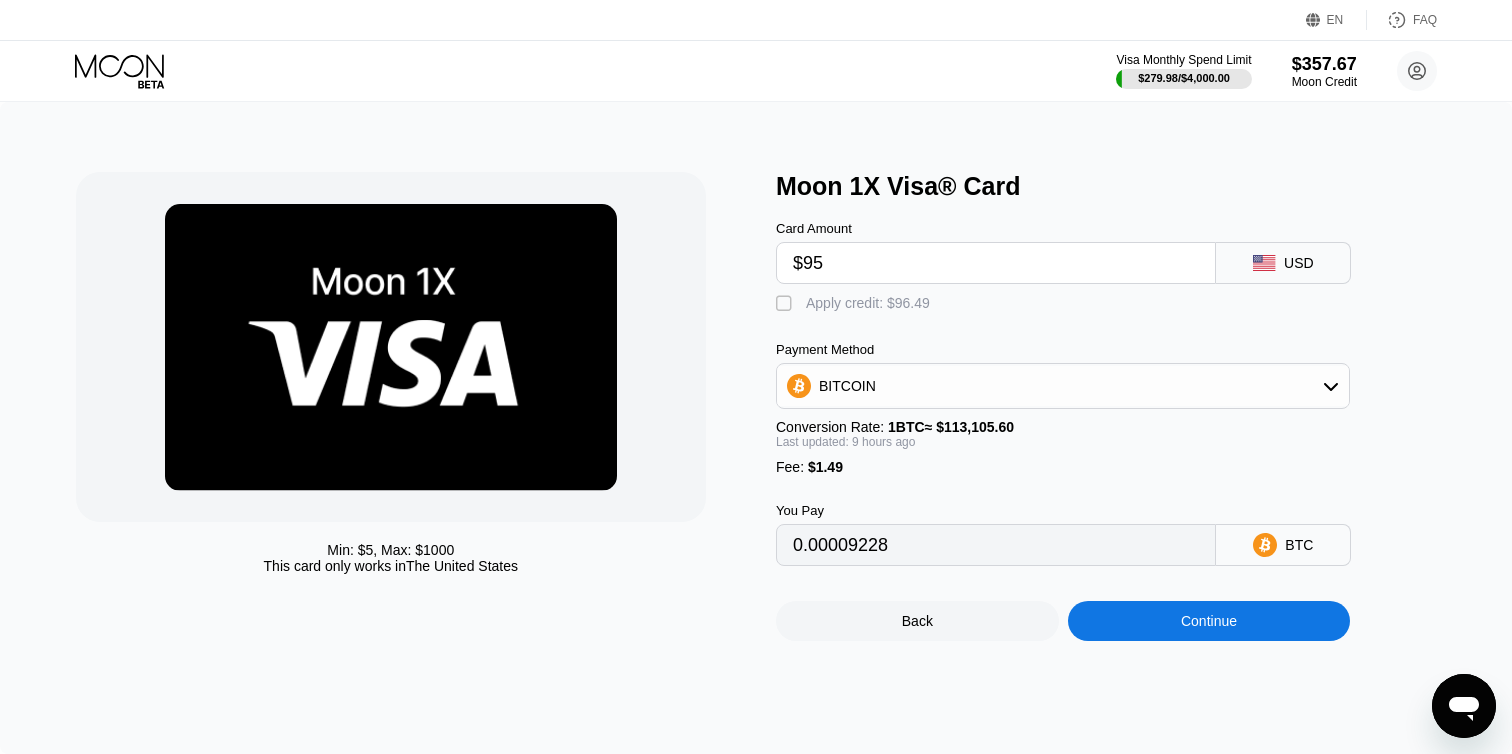 type on "0.00084877" 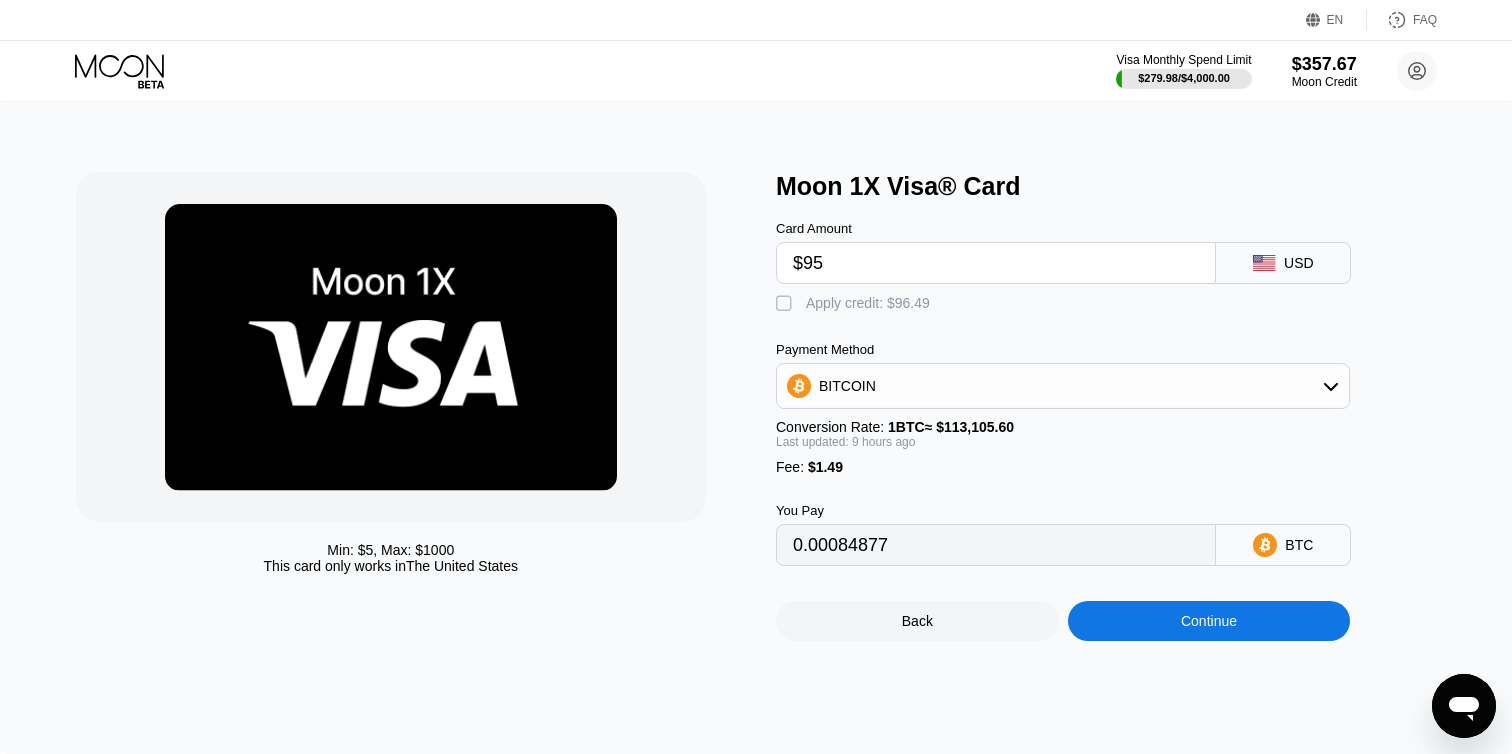 type on "$95" 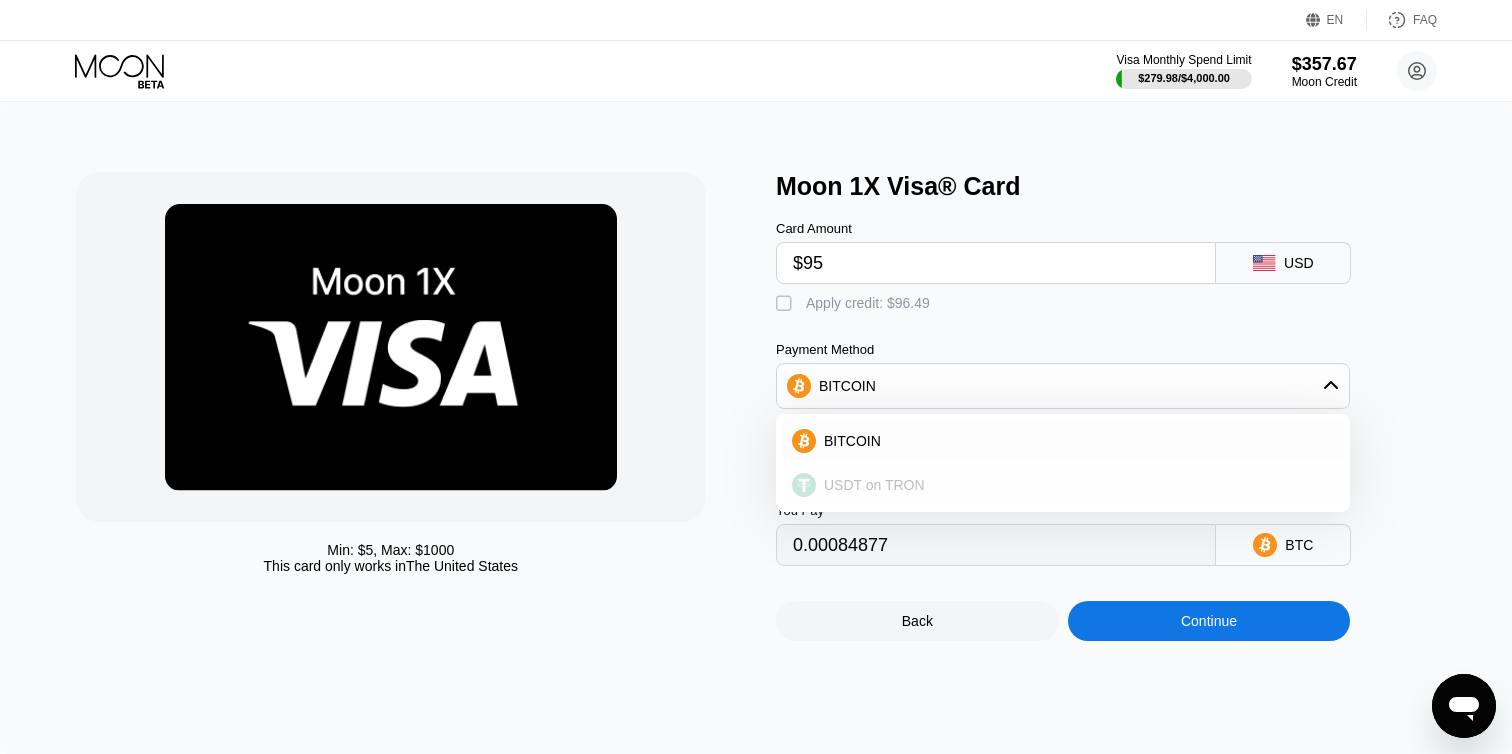 click on "USDT on TRON" at bounding box center [874, 485] 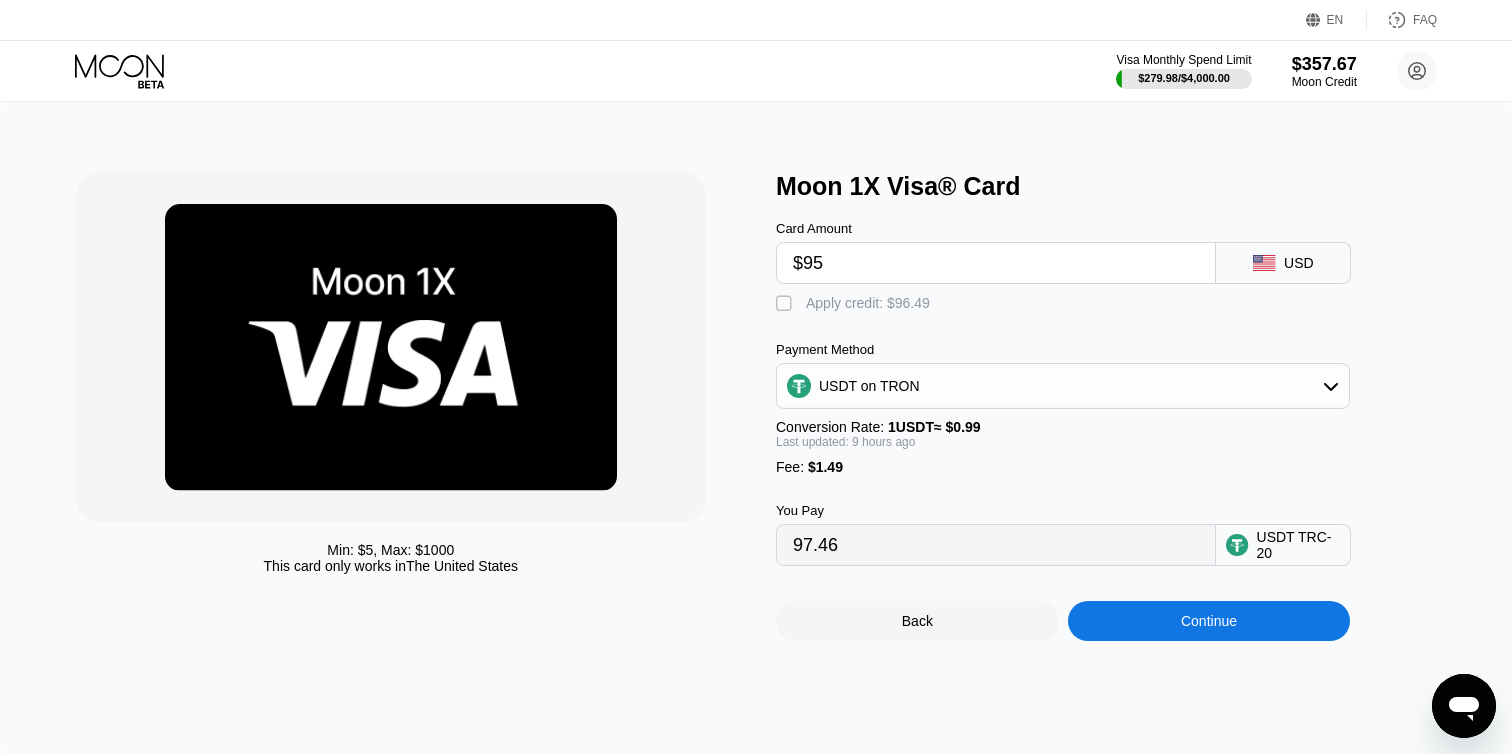 click on "$95" at bounding box center [996, 263] 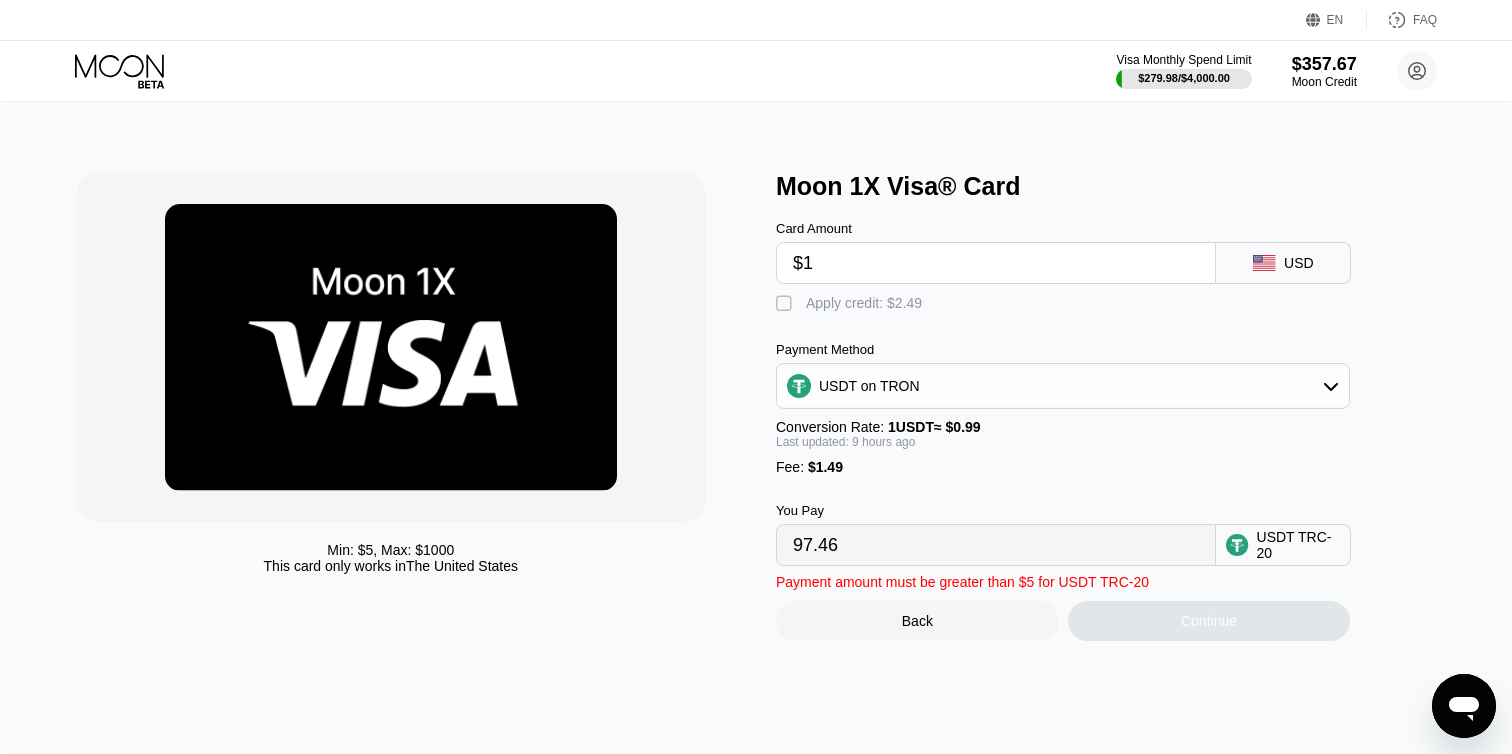 type on "2.52" 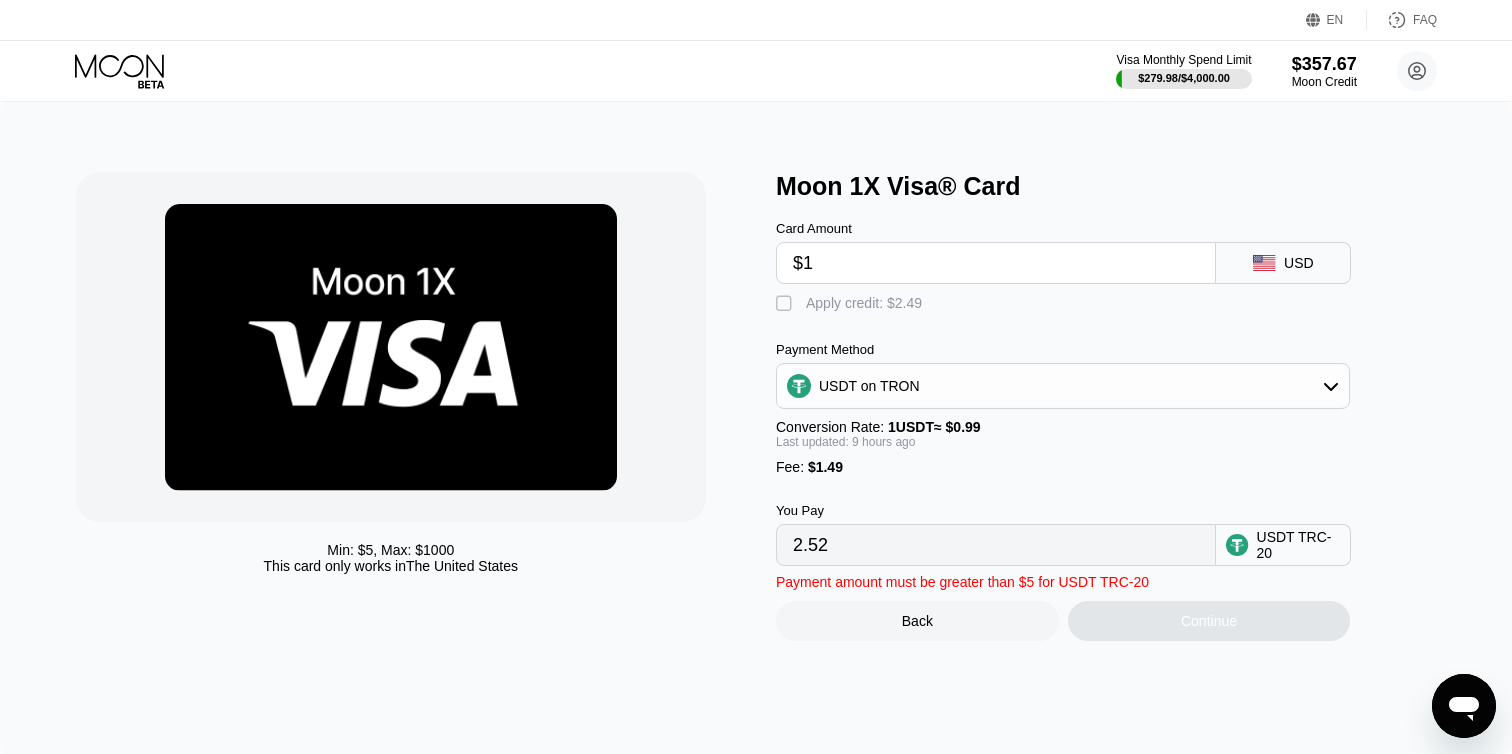 type on "$12" 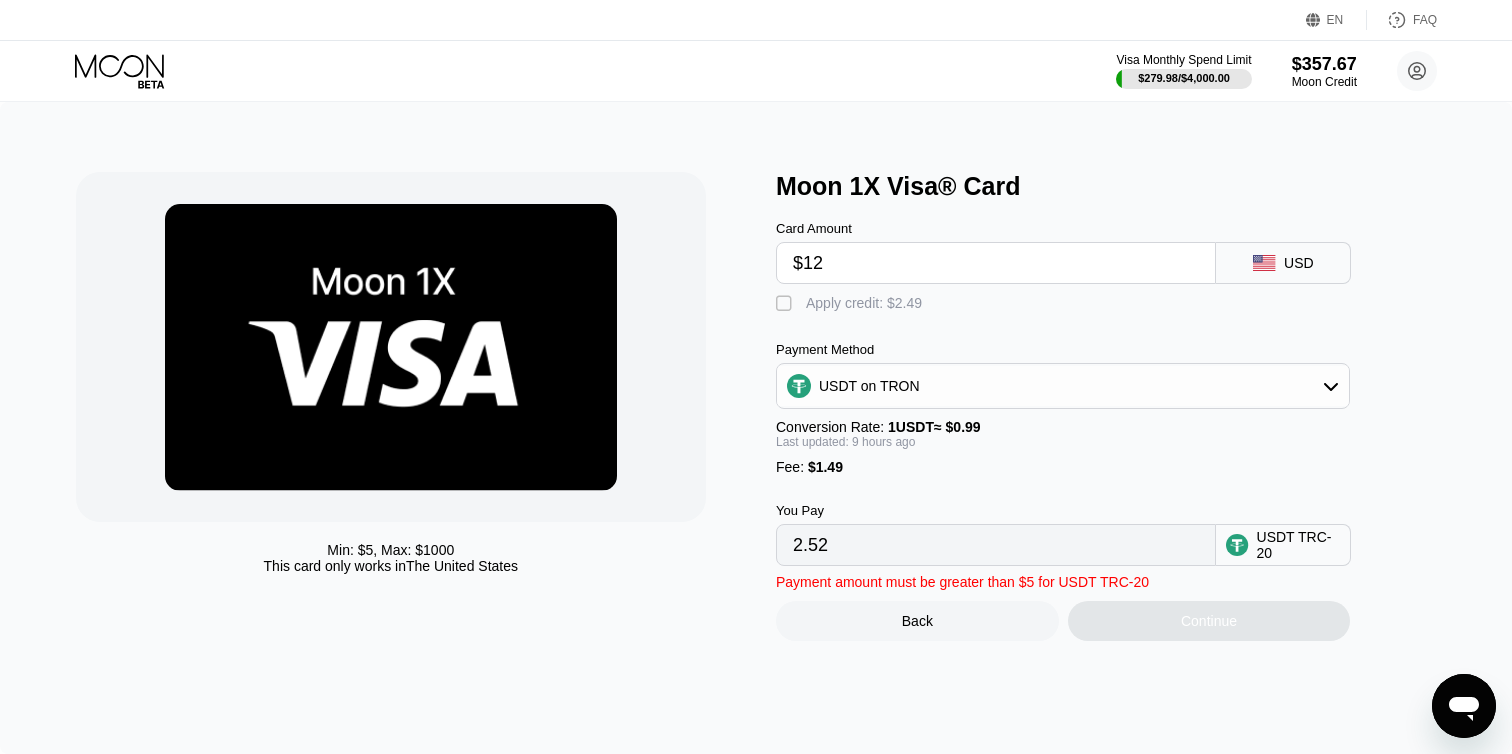 type on "13.63" 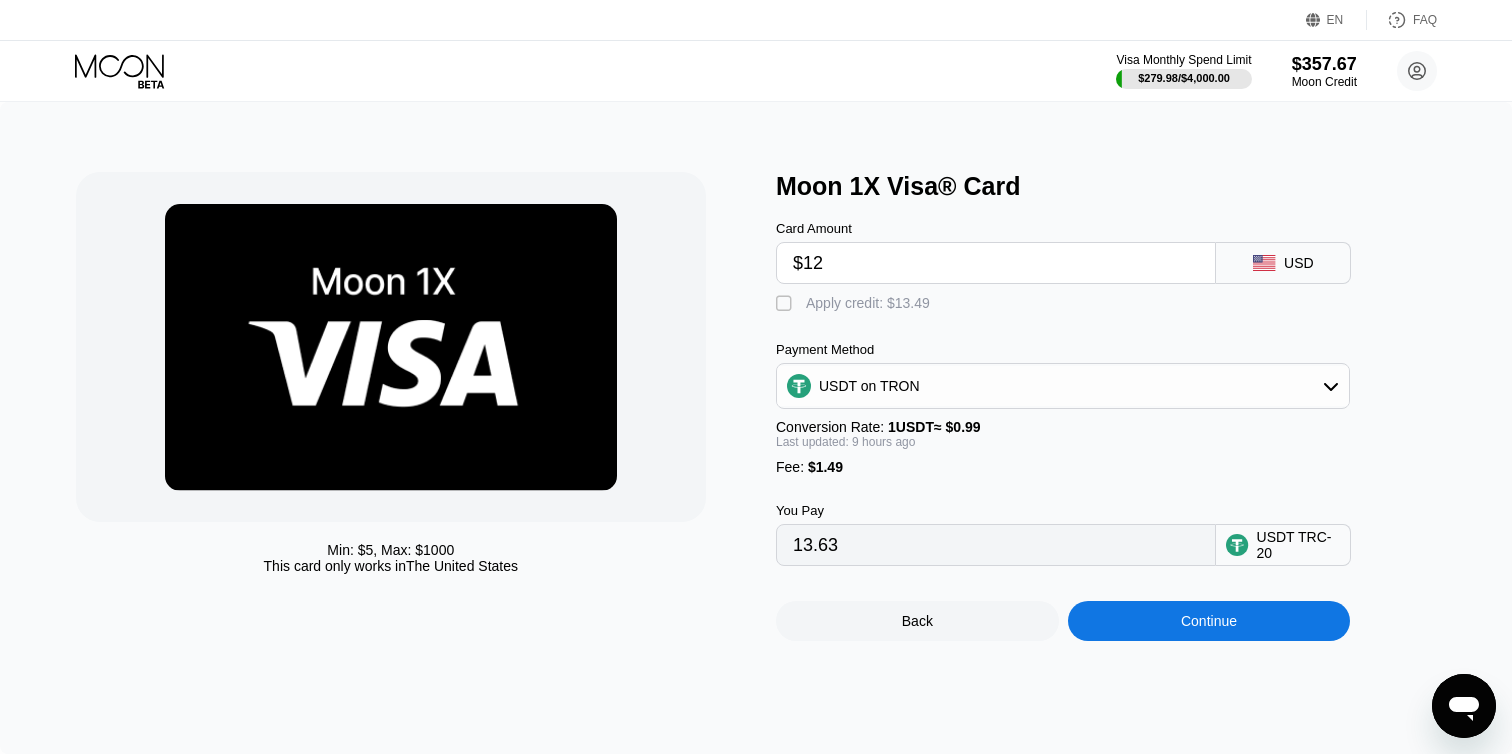 type on "$125" 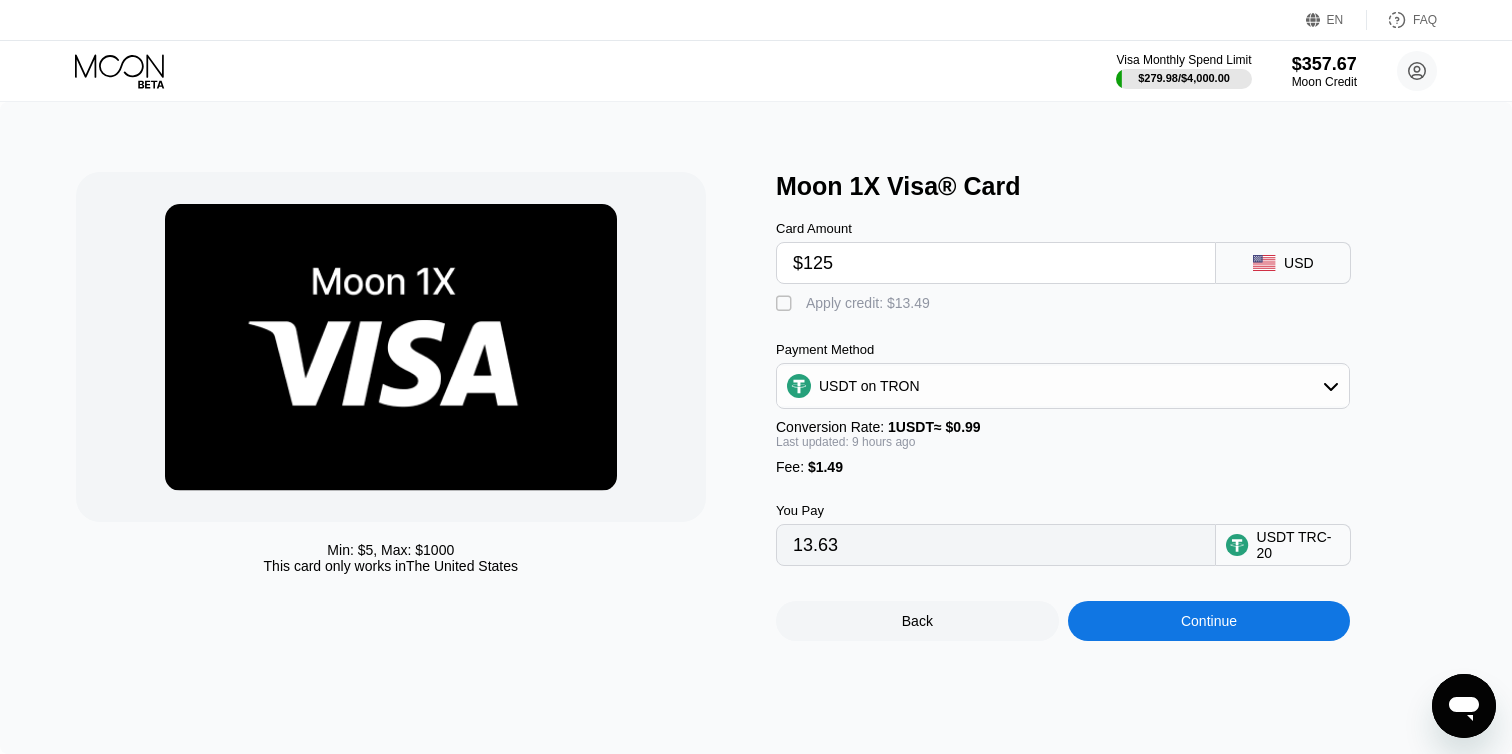 type on "127.77" 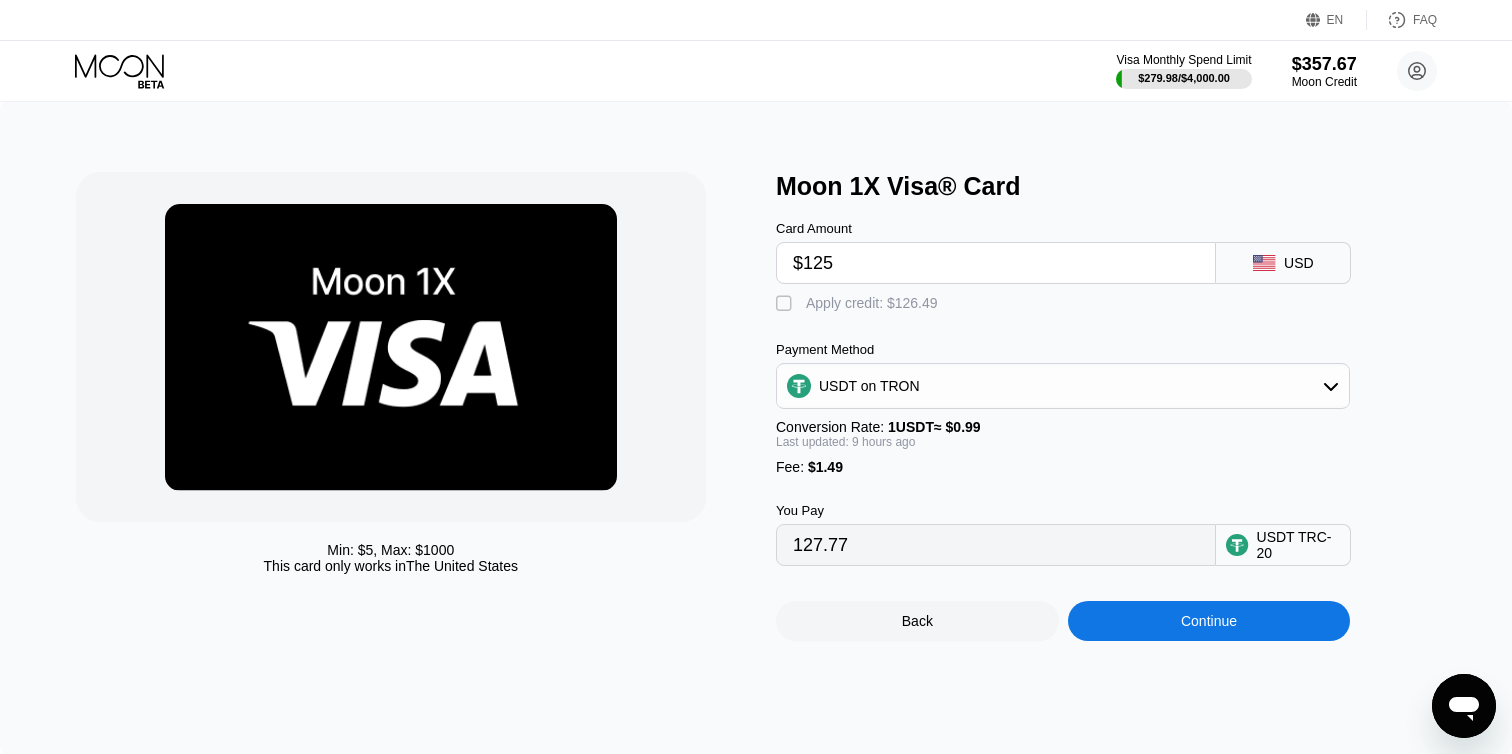 type on "$125" 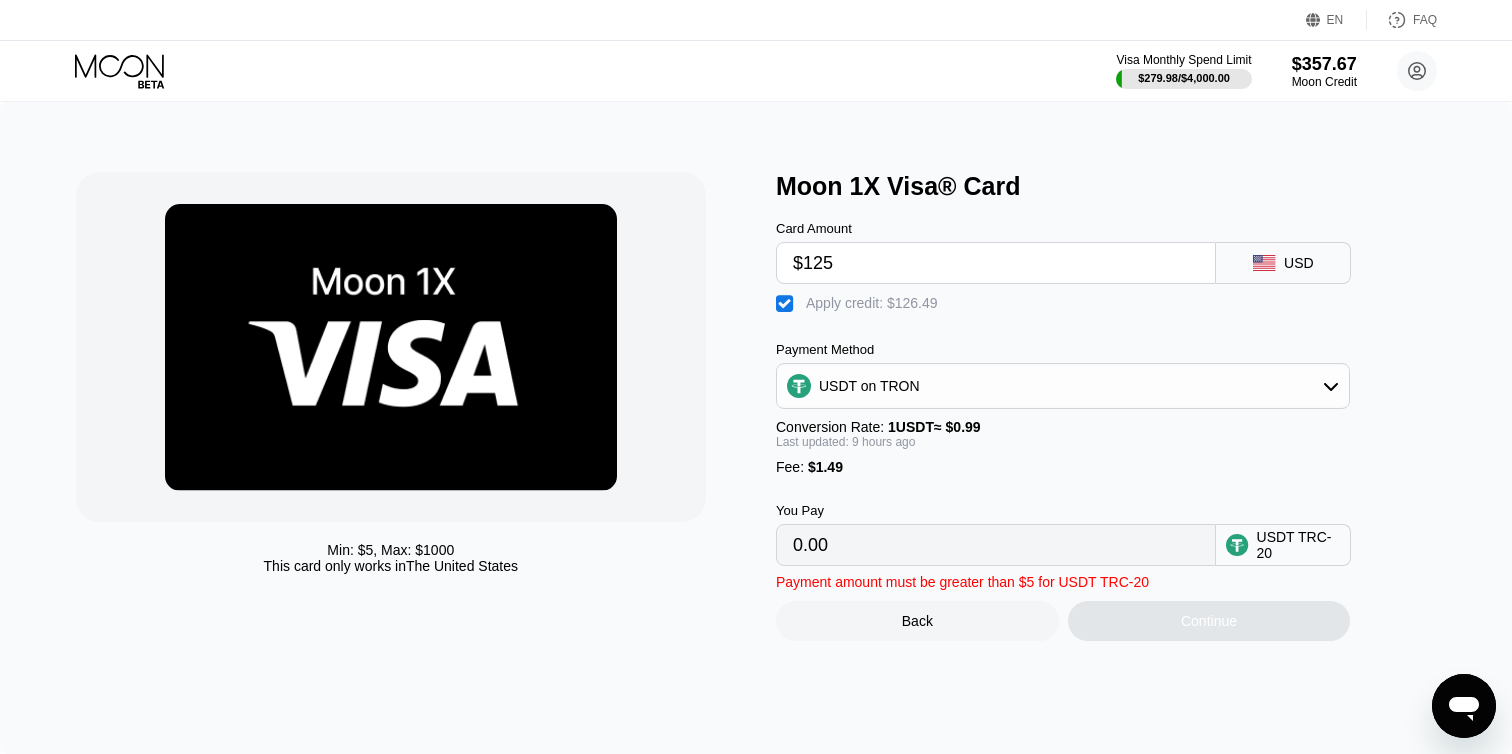 click on "USDT on TRON" at bounding box center (869, 386) 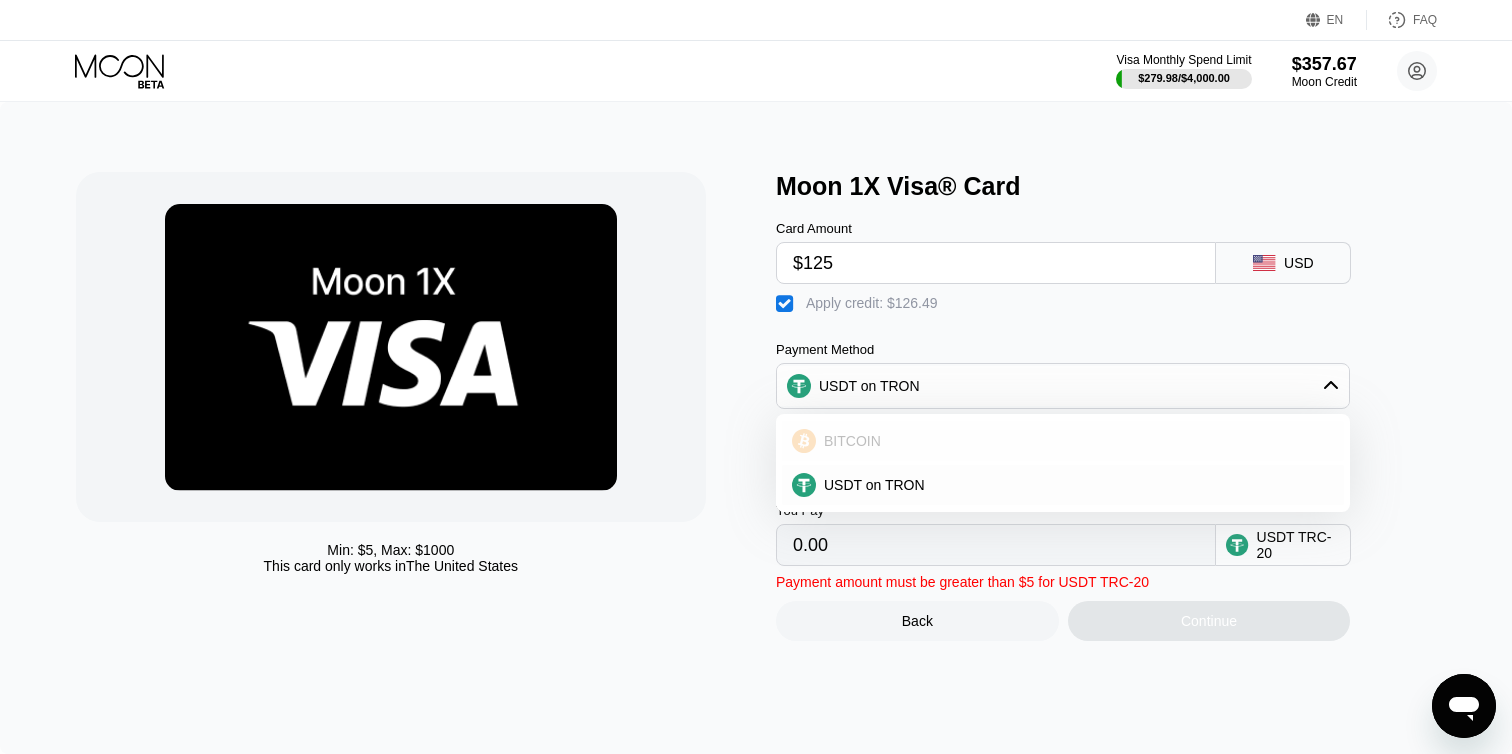 click on "BITCOIN" at bounding box center (852, 441) 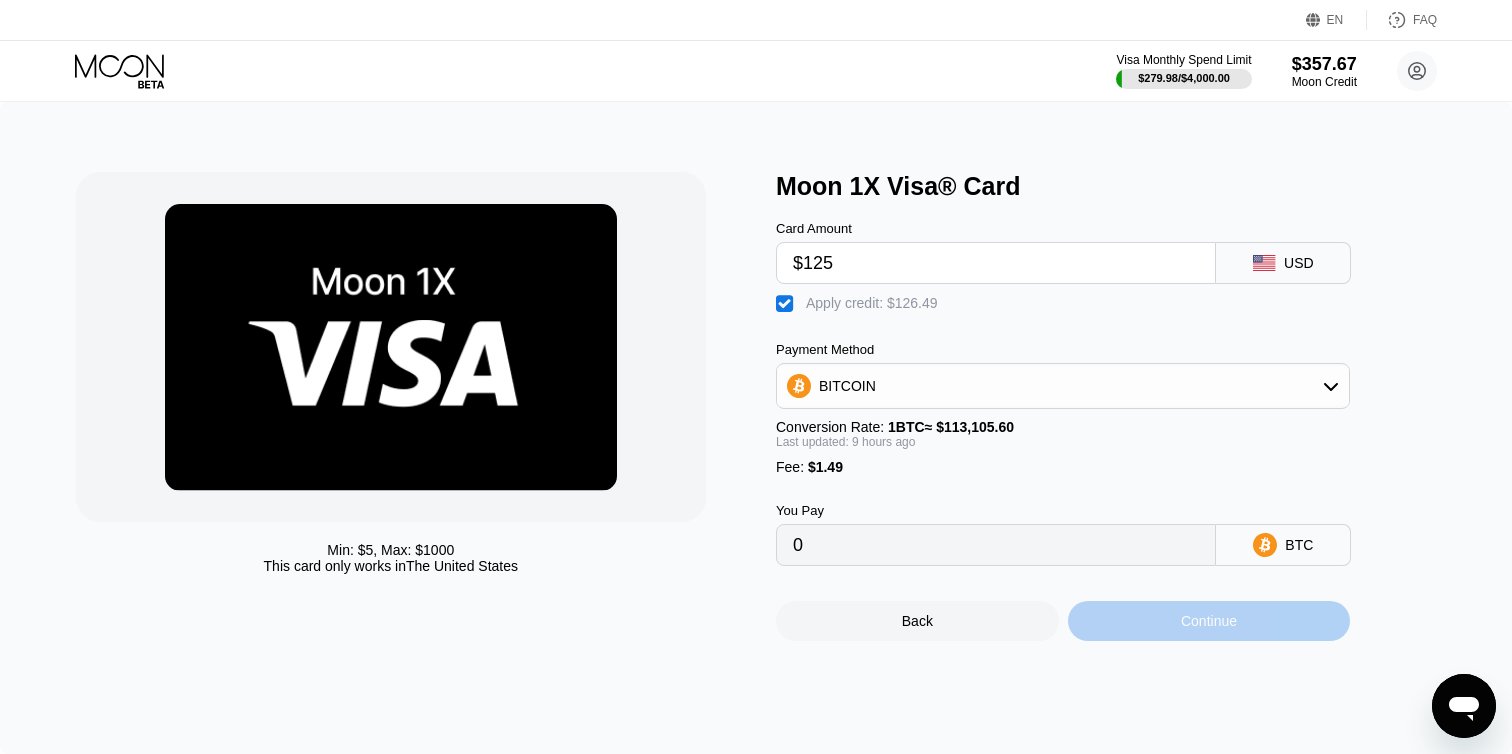 click on "Continue" at bounding box center [1209, 621] 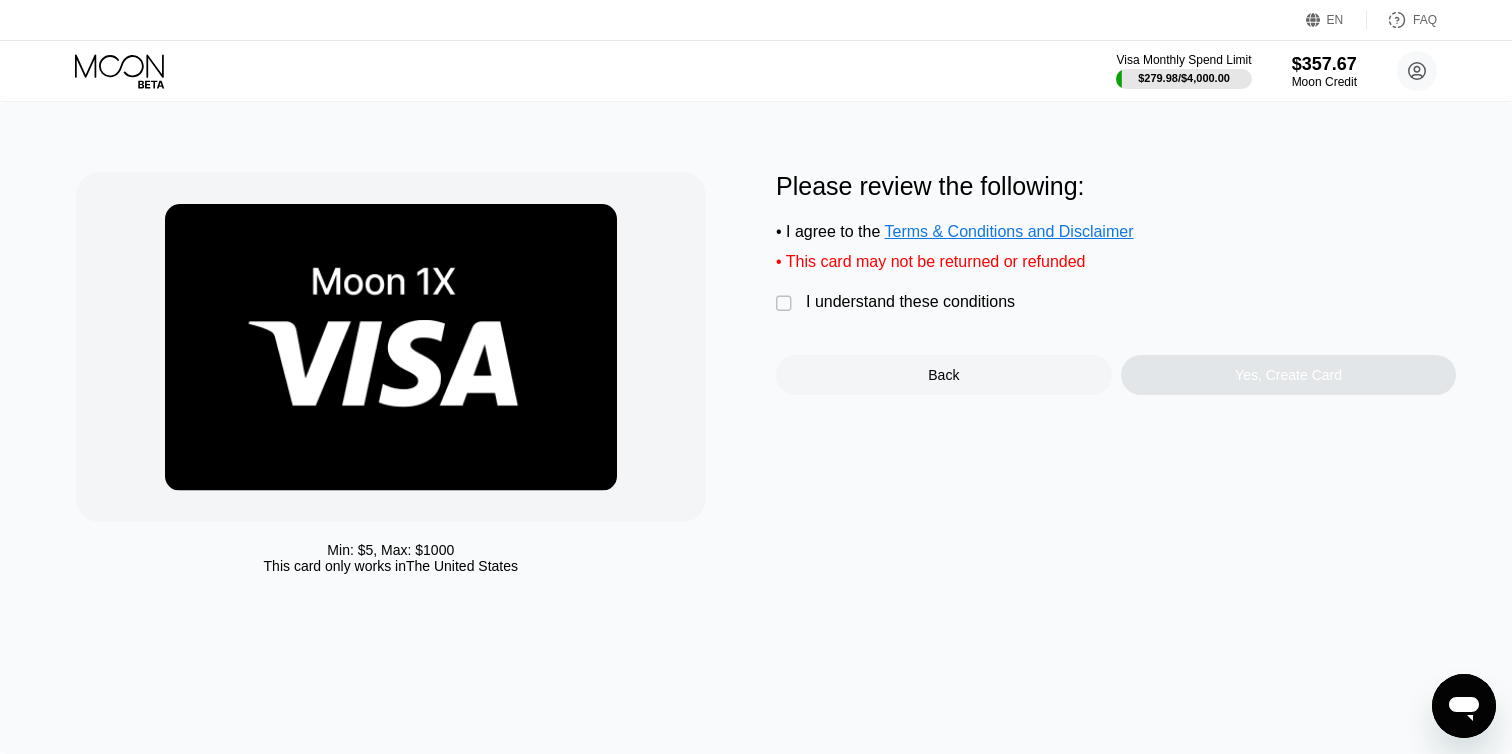 click on "I understand these conditions" at bounding box center [910, 302] 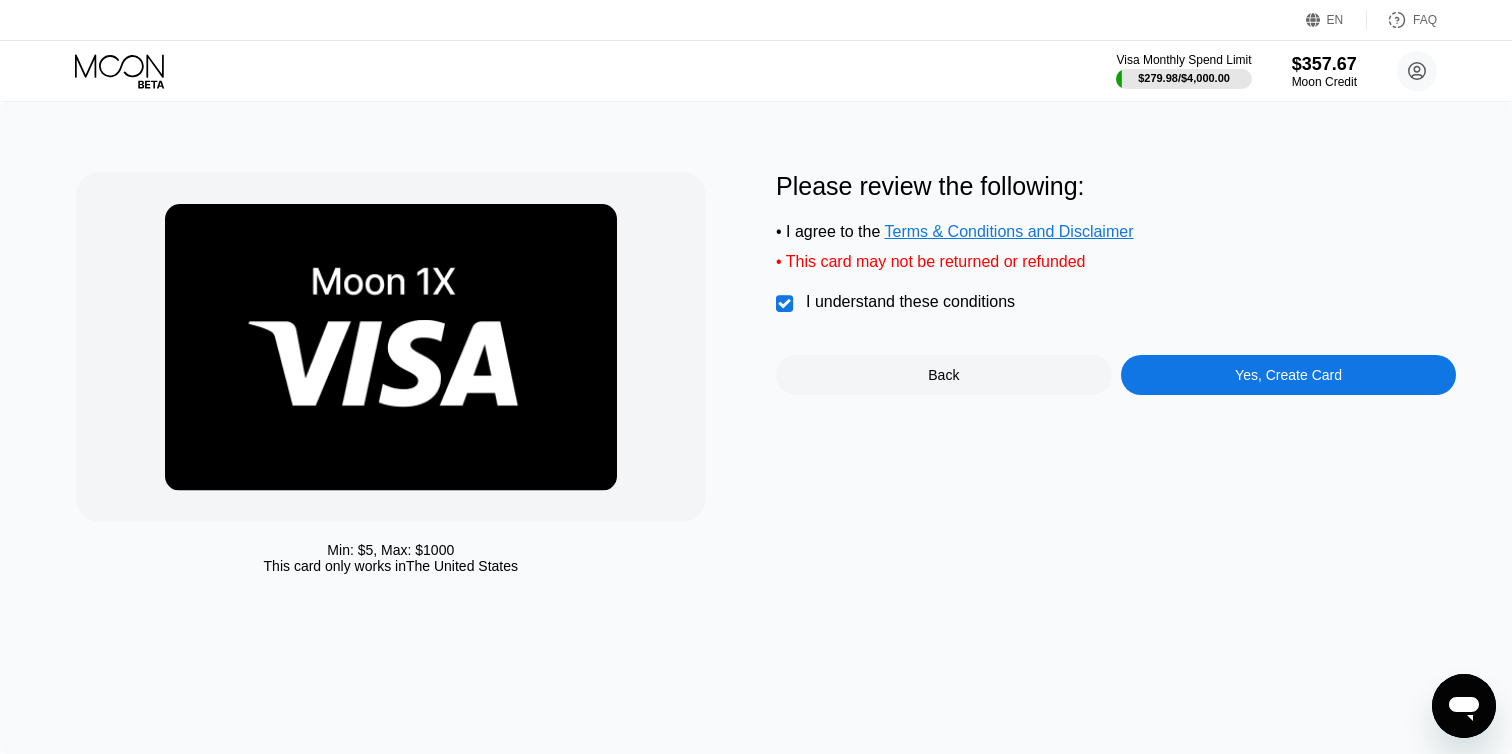click on "Yes, Create Card" at bounding box center (1289, 375) 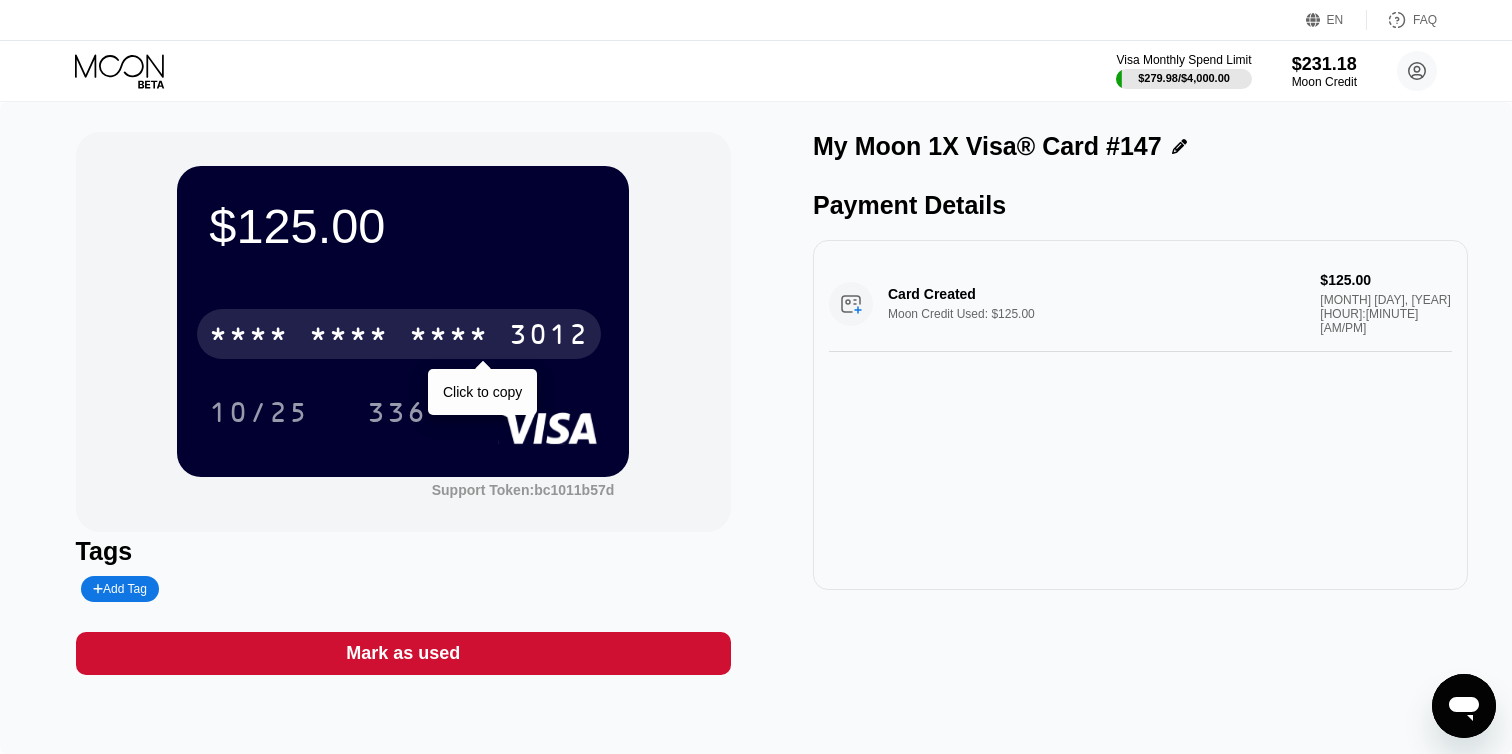 click on "3012" at bounding box center (549, 337) 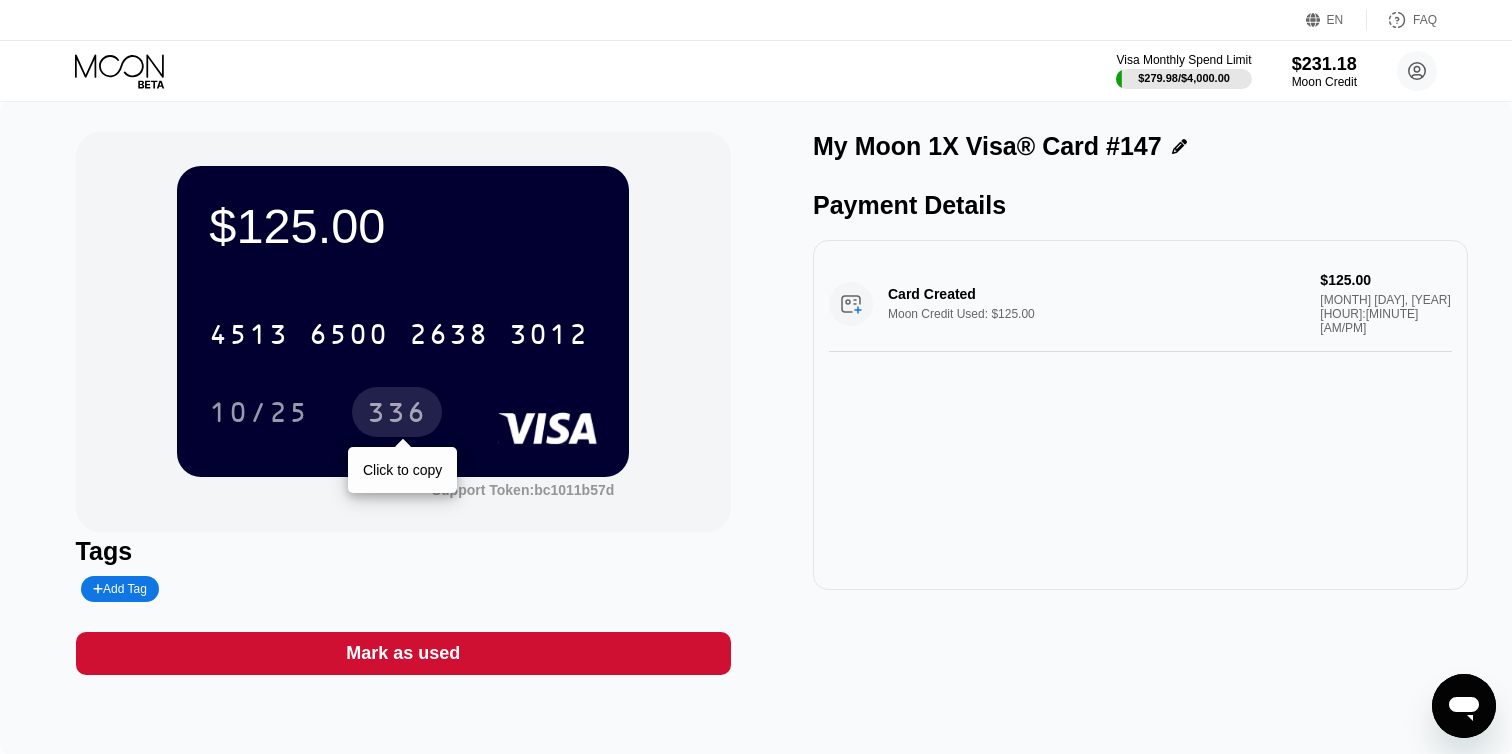 click on "336" at bounding box center [397, 415] 